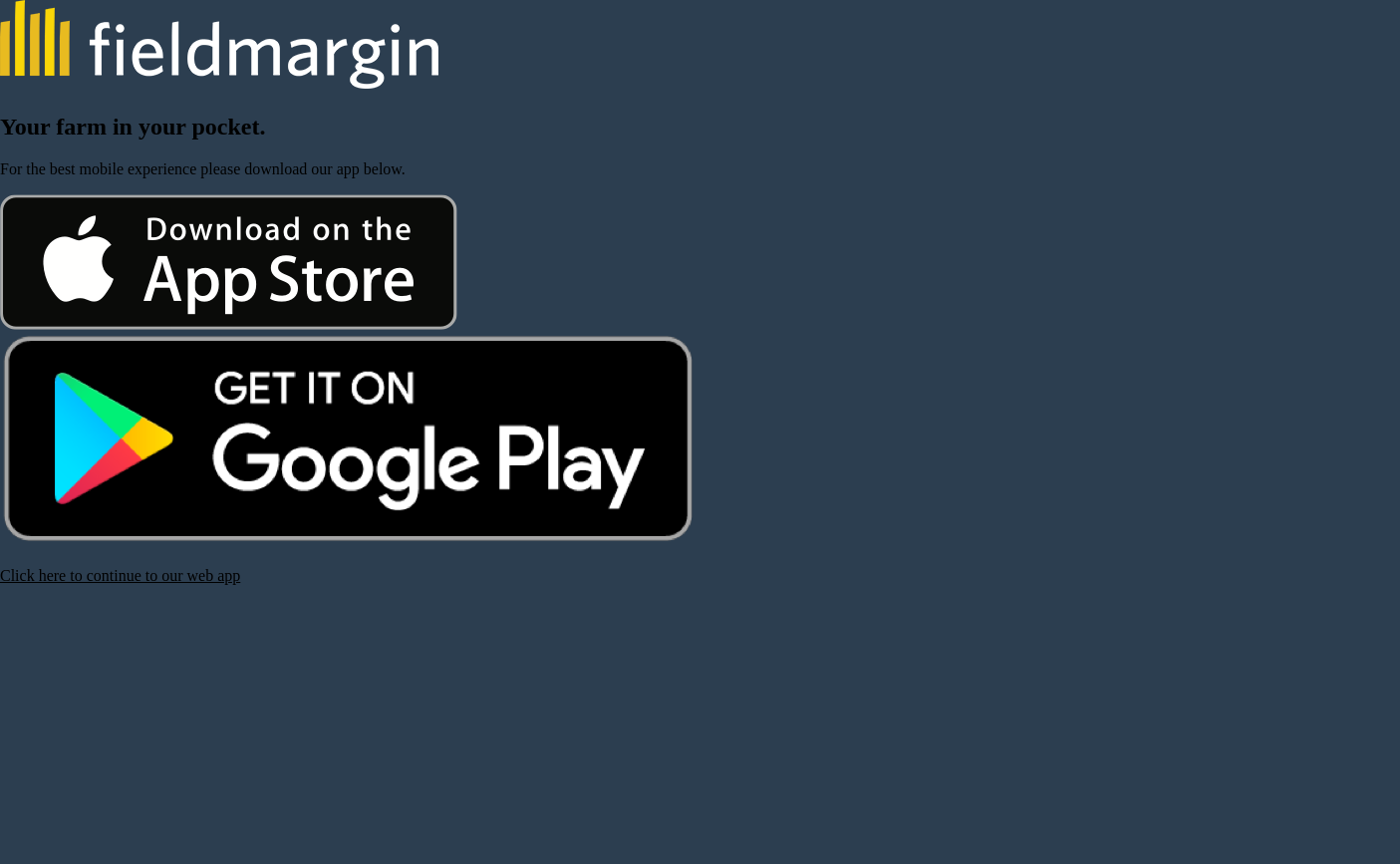 scroll, scrollTop: 0, scrollLeft: 0, axis: both 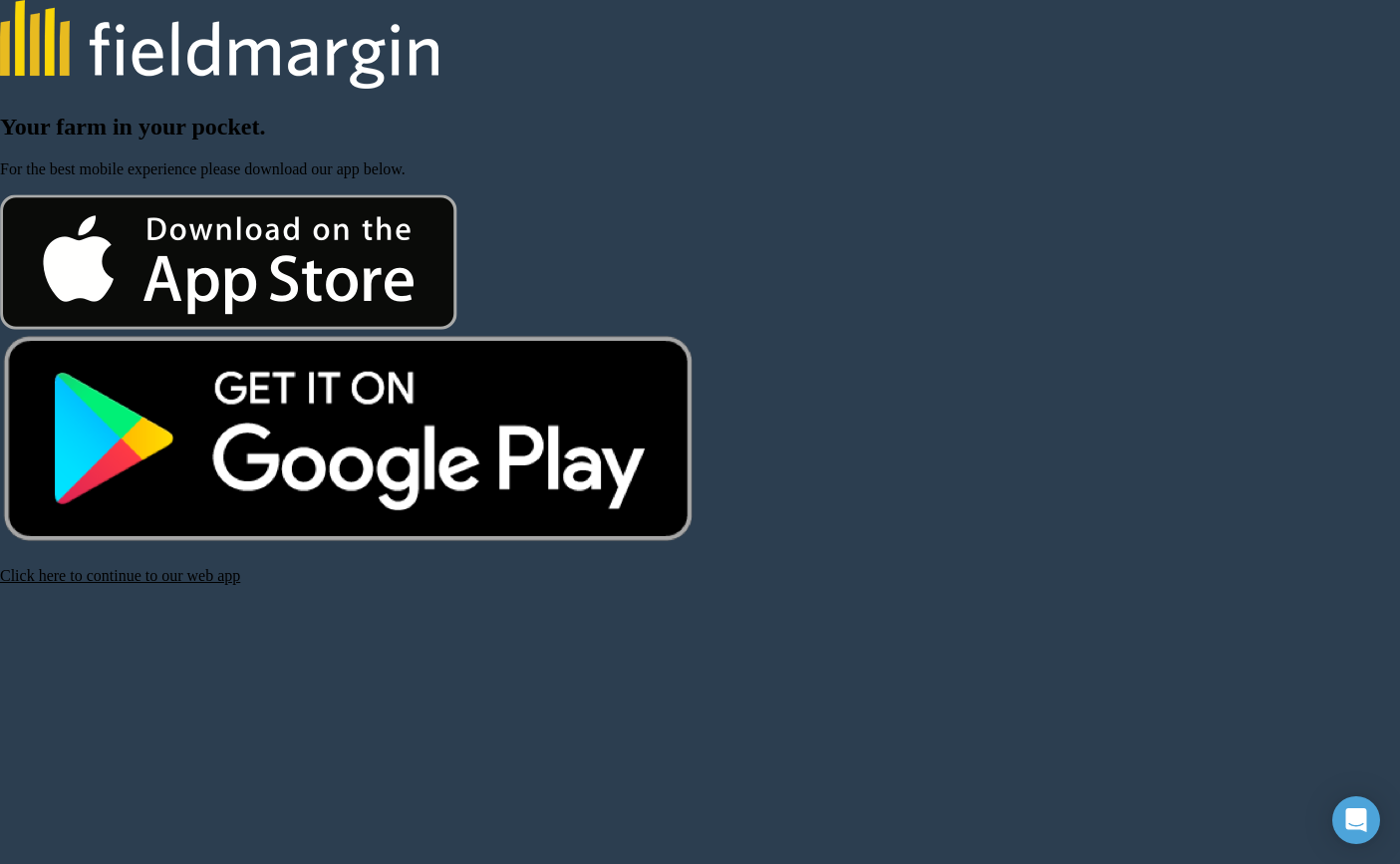 click on "Click here to continue to our web app" at bounding box center (120, 575) 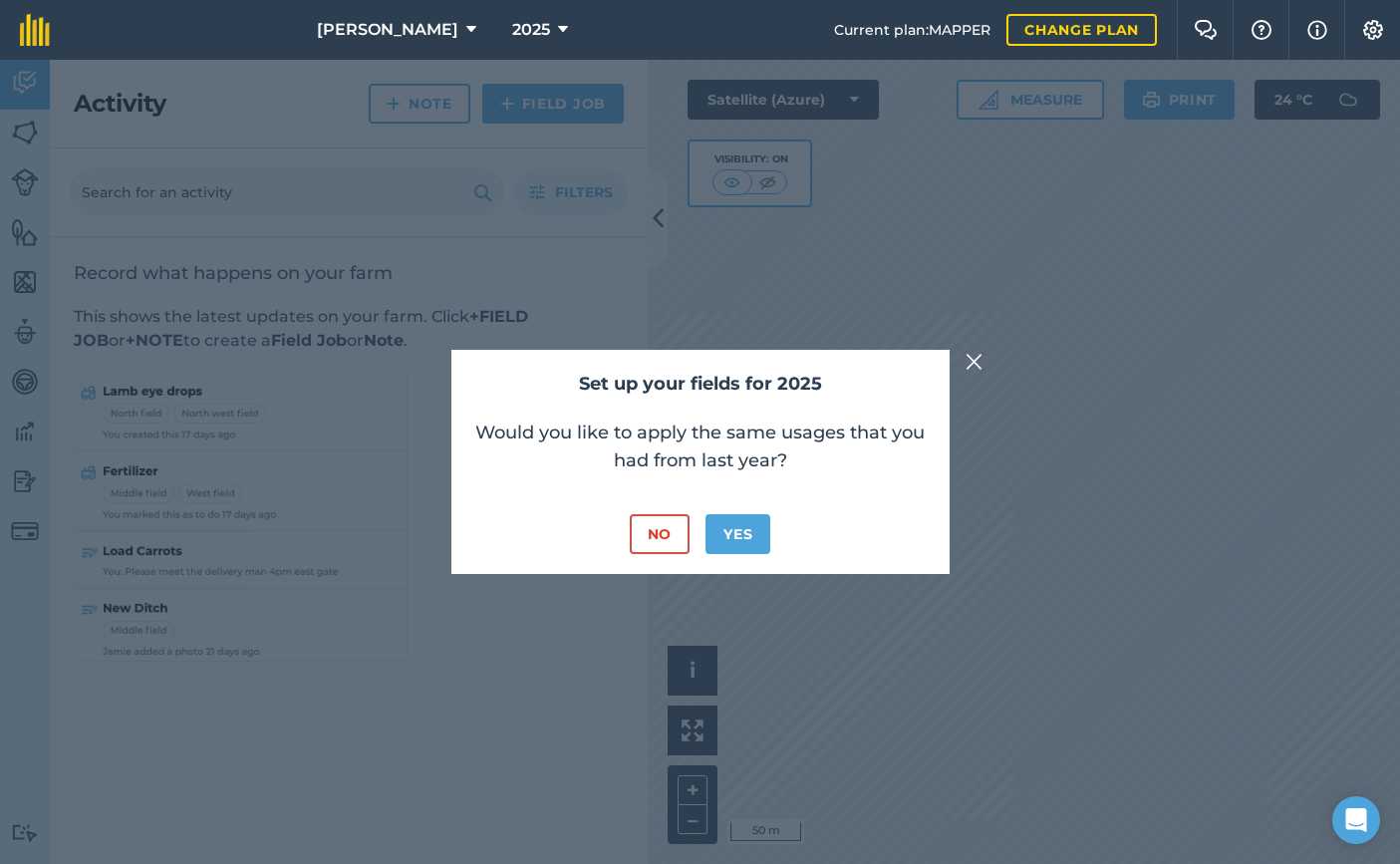 click on "No" at bounding box center [660, 534] 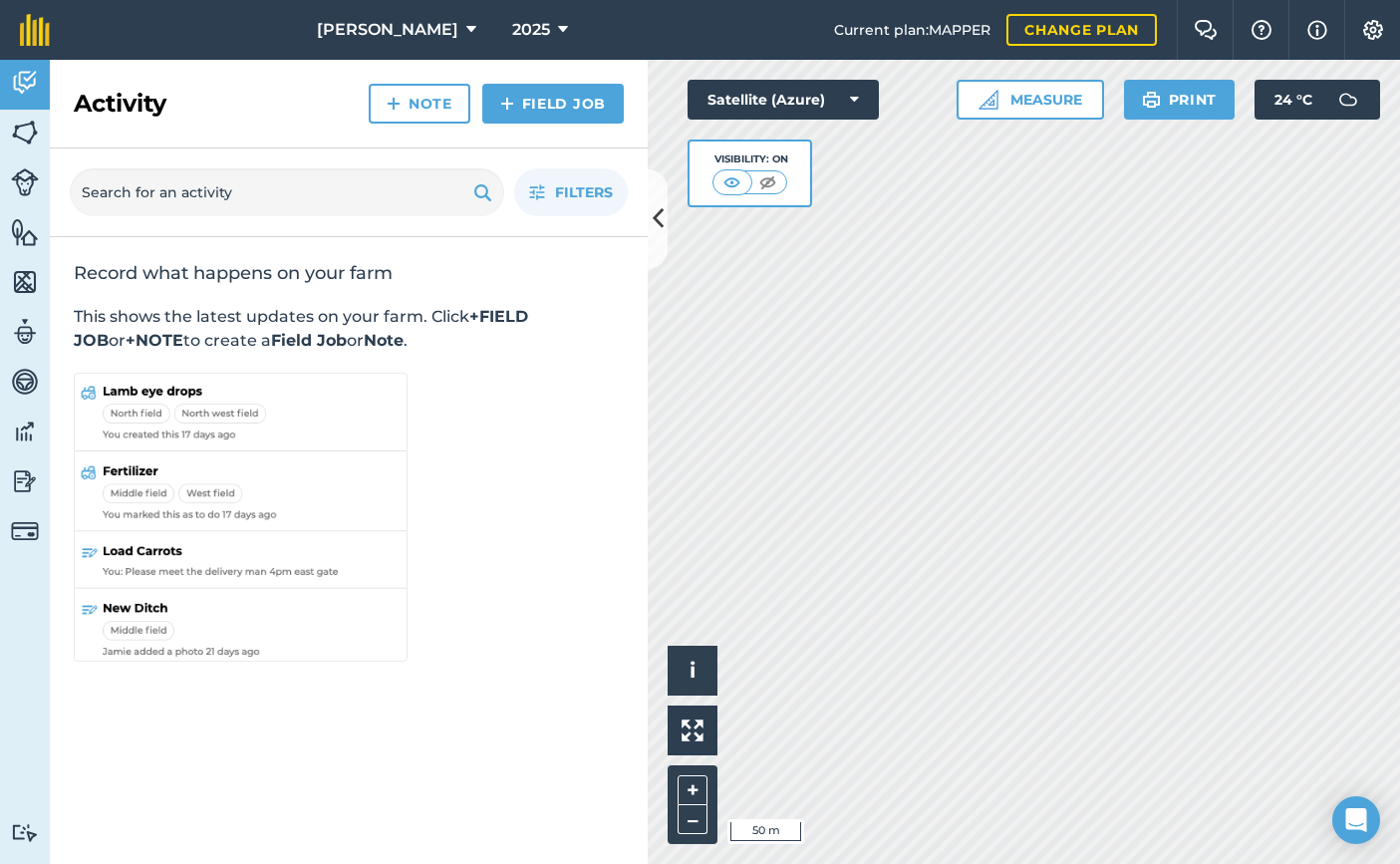 click on "[PERSON_NAME]" at bounding box center (388, 30) 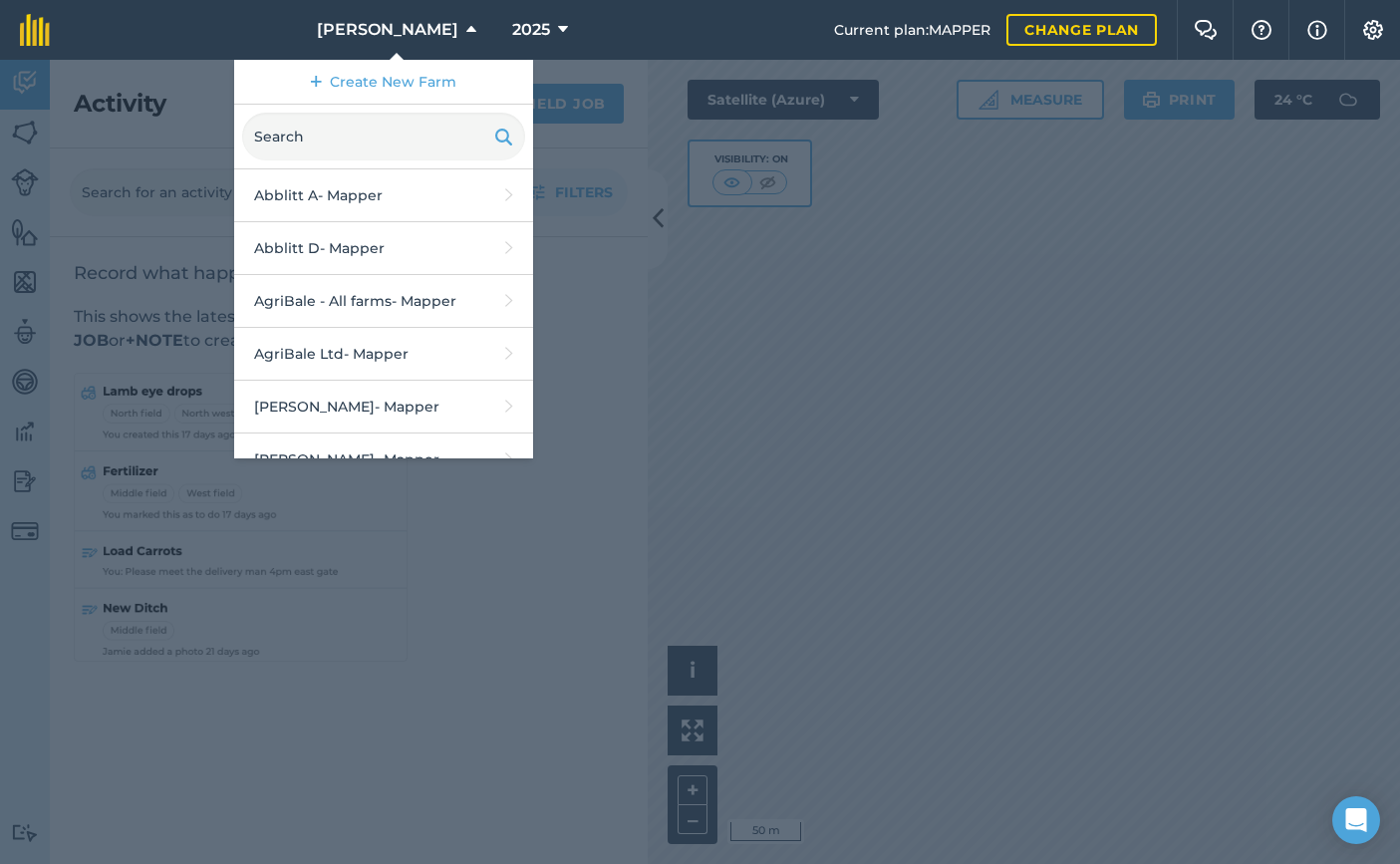 click on "AgriBale Ltd  - Mapper" at bounding box center (384, 354) 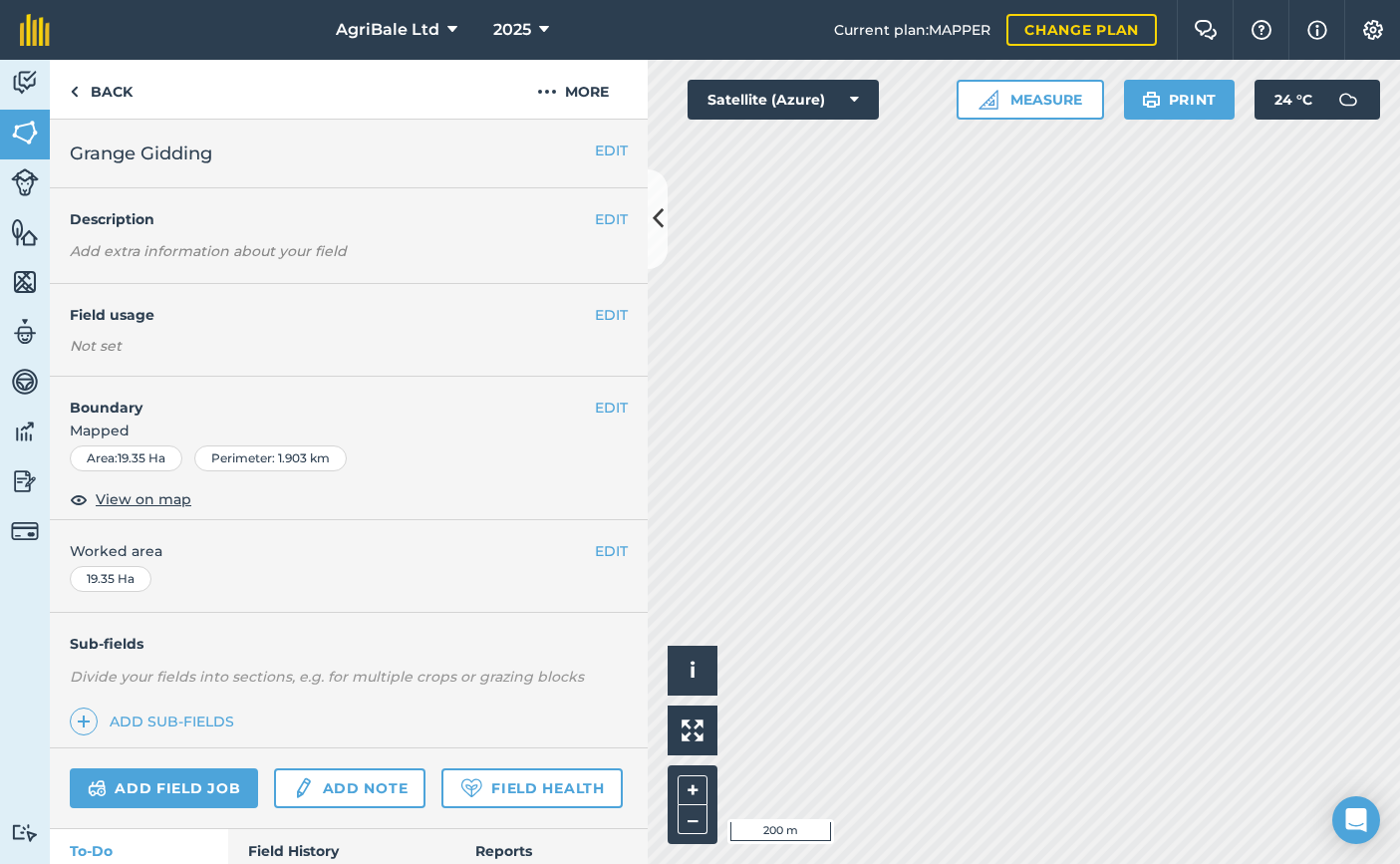 click on "EDIT" at bounding box center (611, 315) 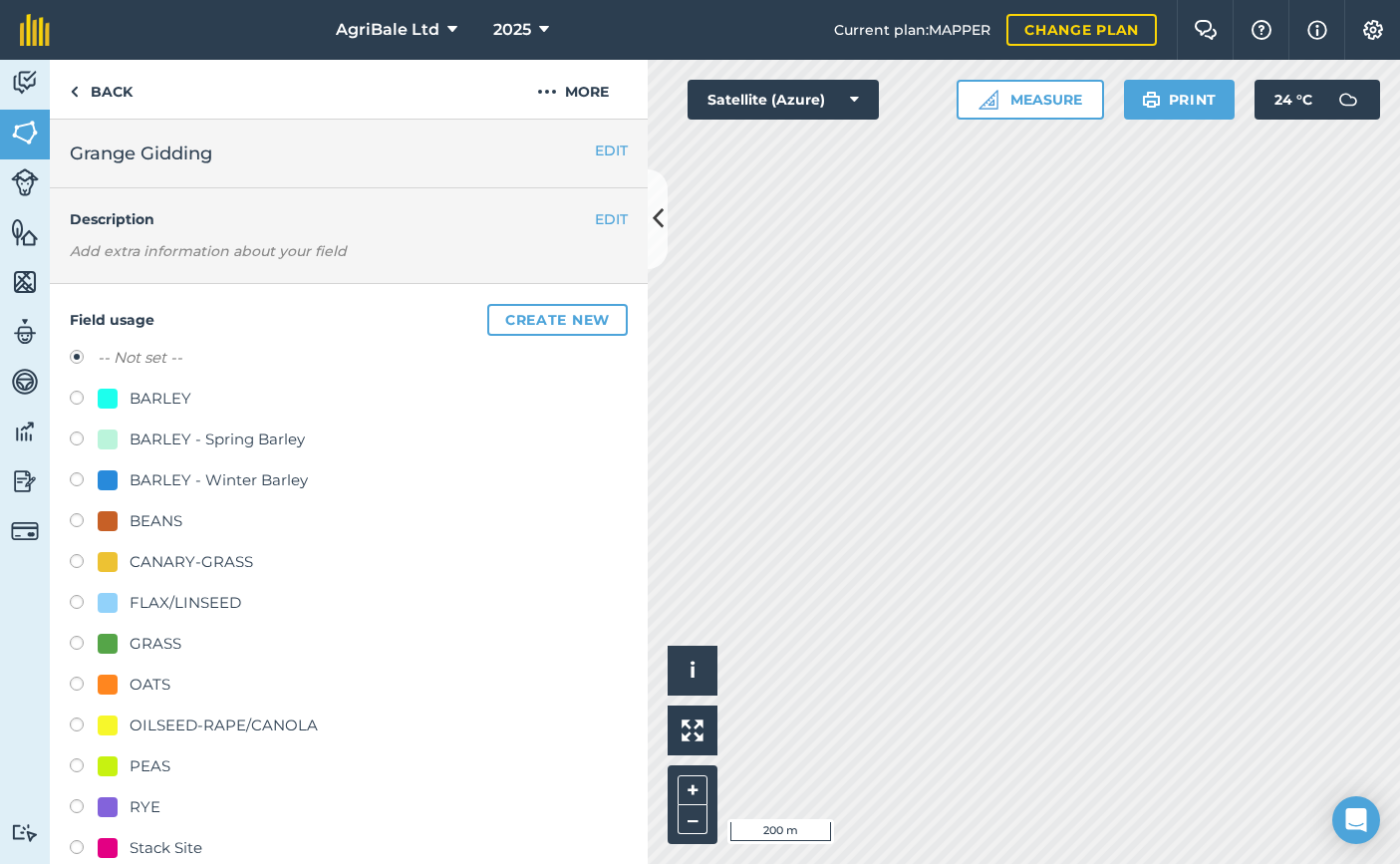 click on "GRASS" at bounding box center [155, 644] 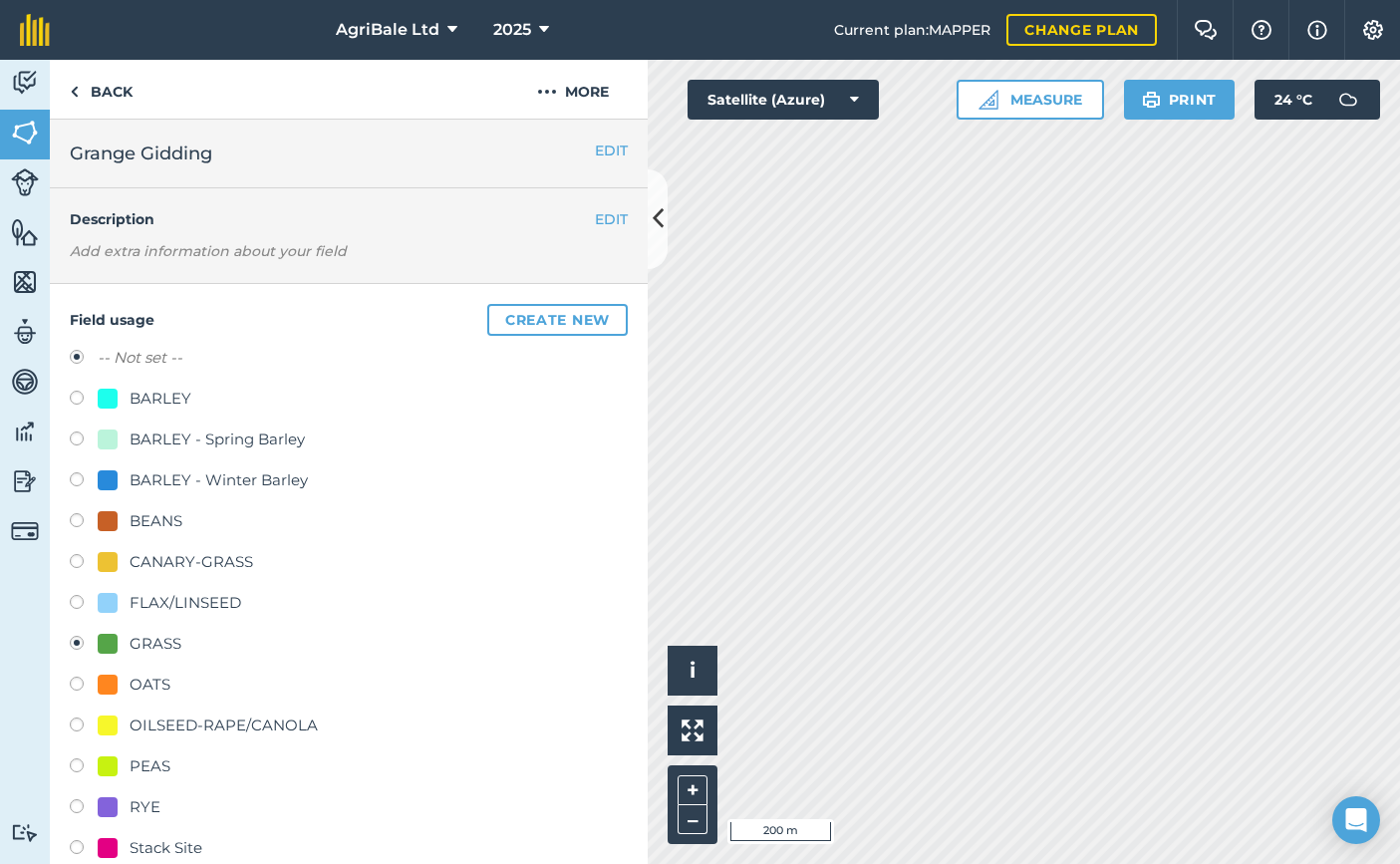 radio on "true" 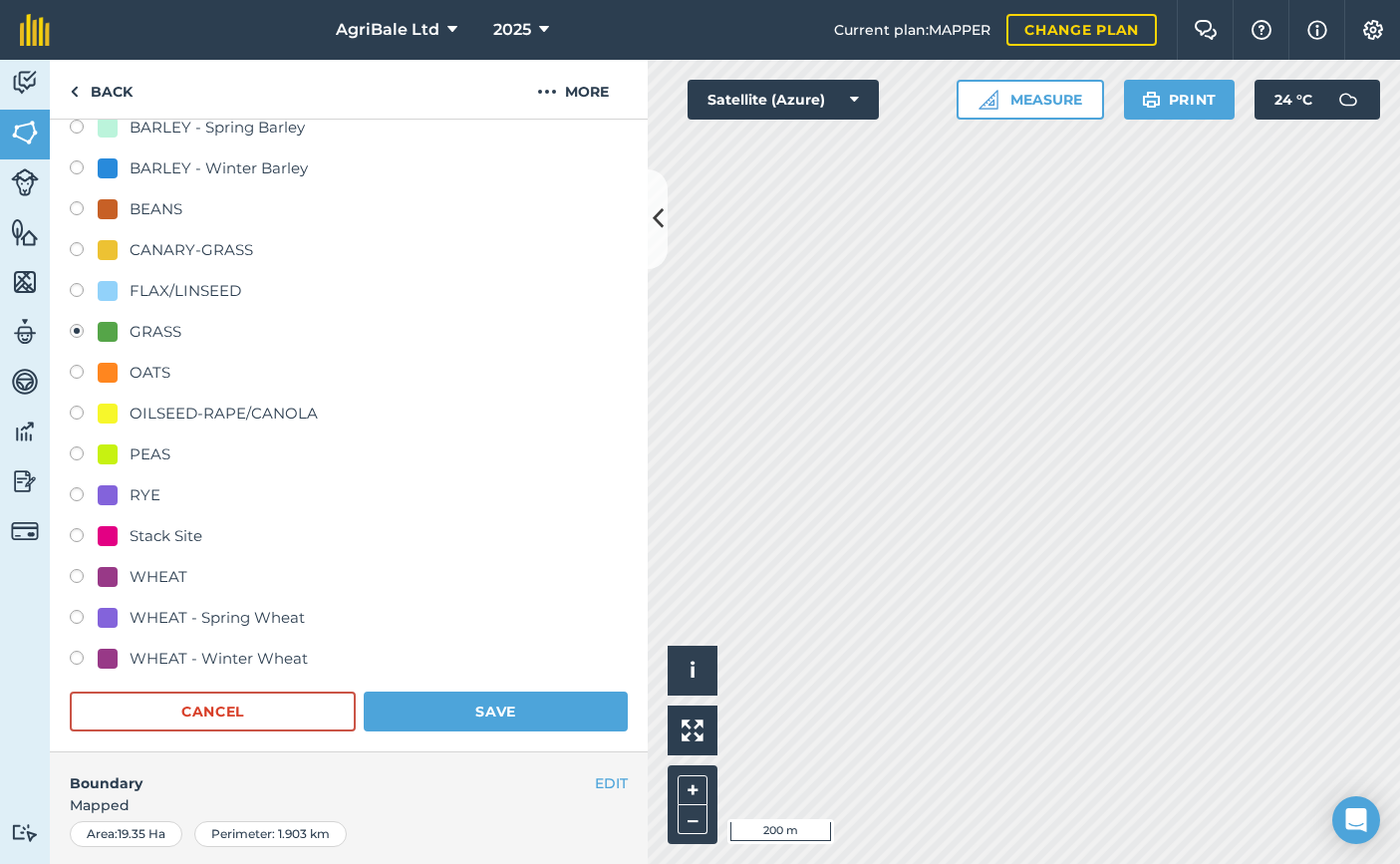 scroll, scrollTop: 323, scrollLeft: 0, axis: vertical 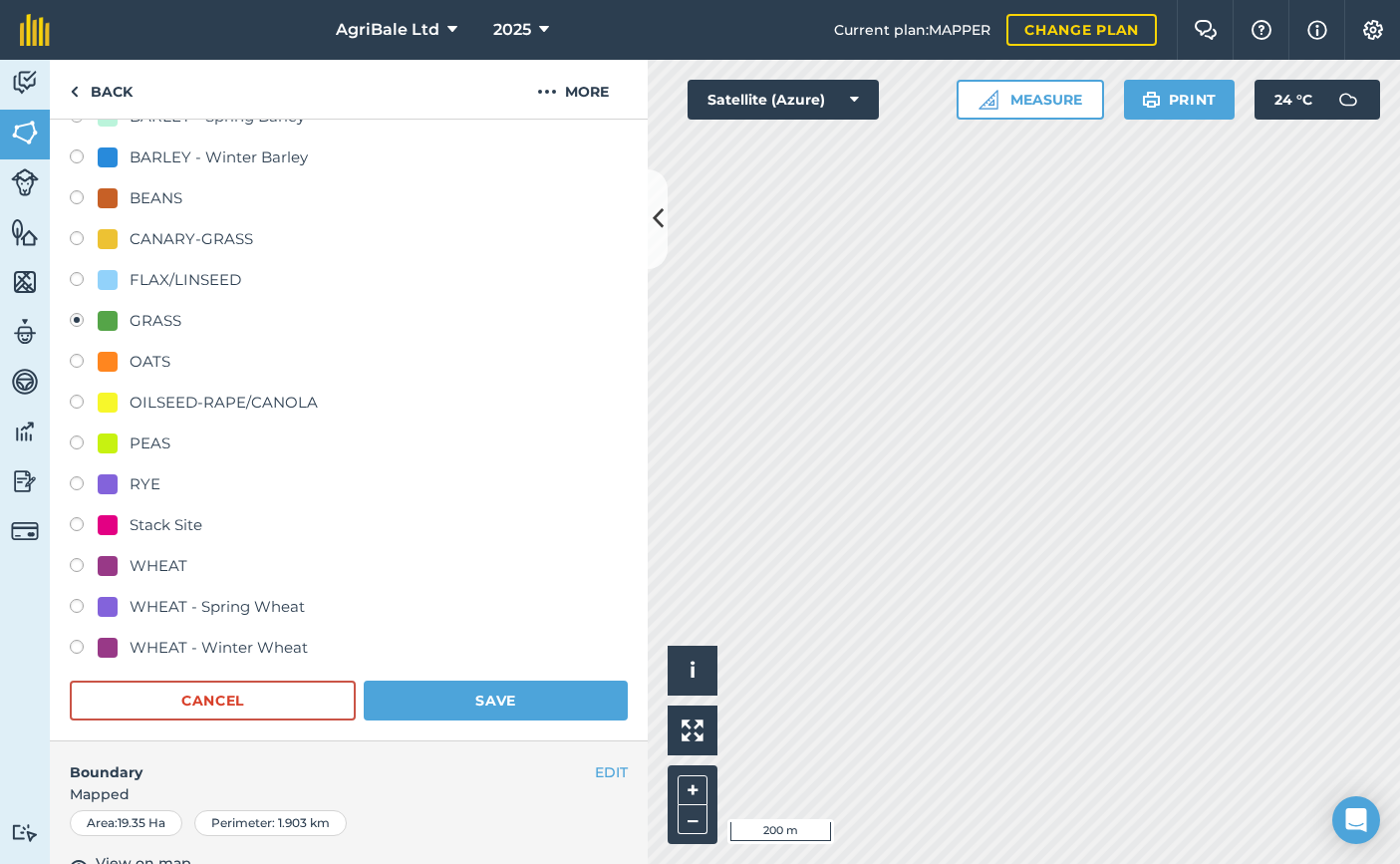 click on "Save" at bounding box center (495, 701) 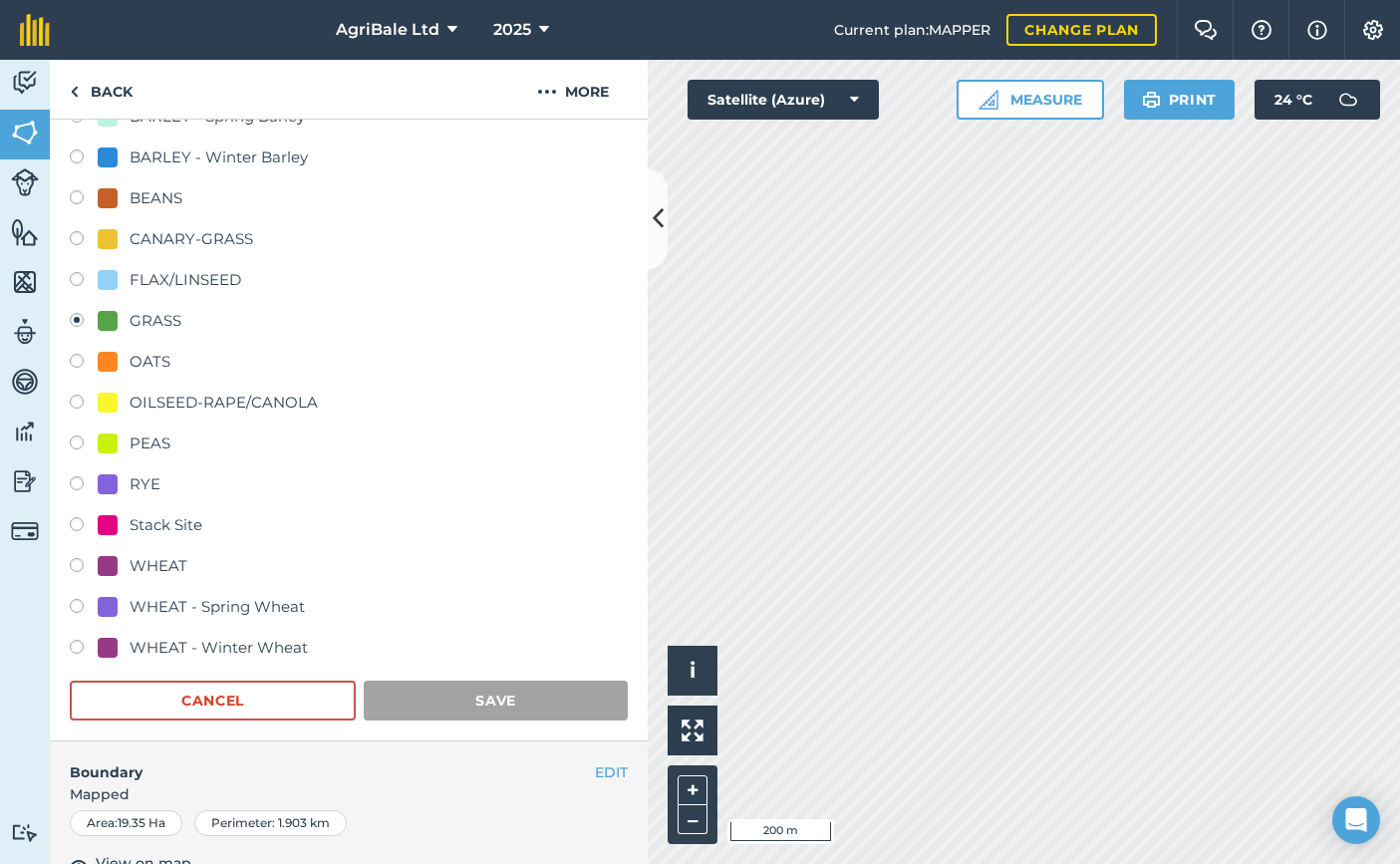 scroll, scrollTop: 63, scrollLeft: 0, axis: vertical 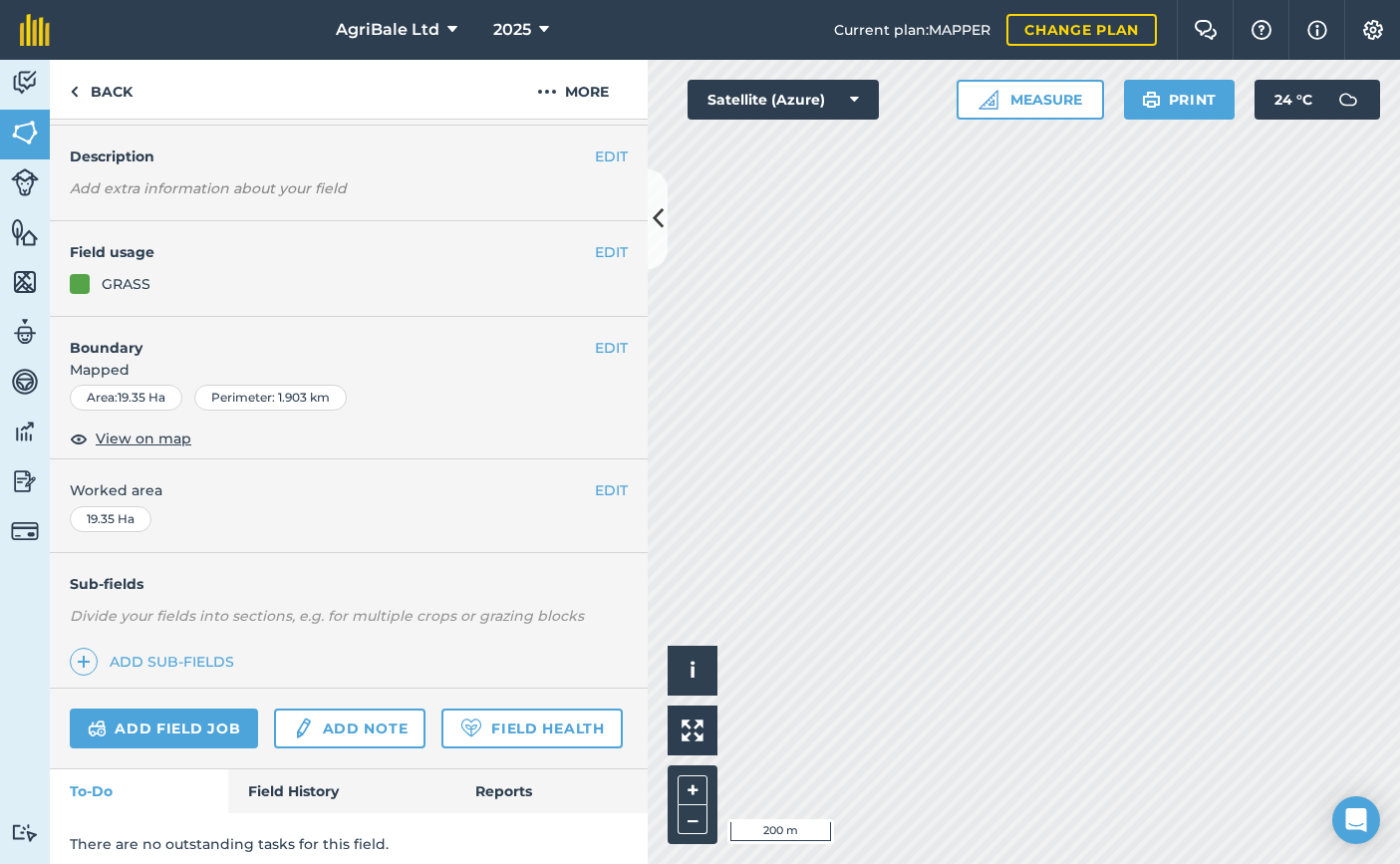 click at bounding box center (658, 219) 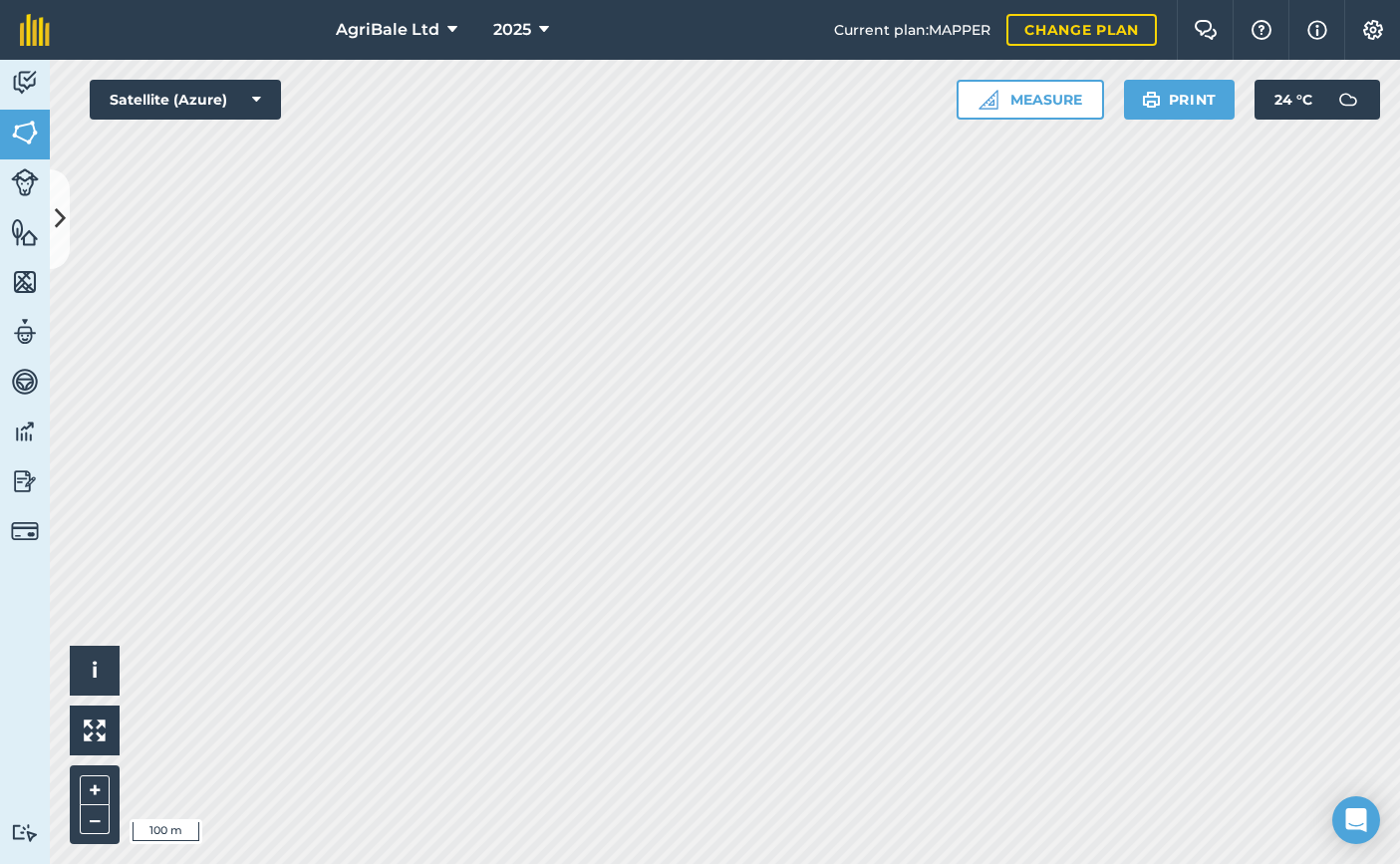 scroll, scrollTop: 64, scrollLeft: 0, axis: vertical 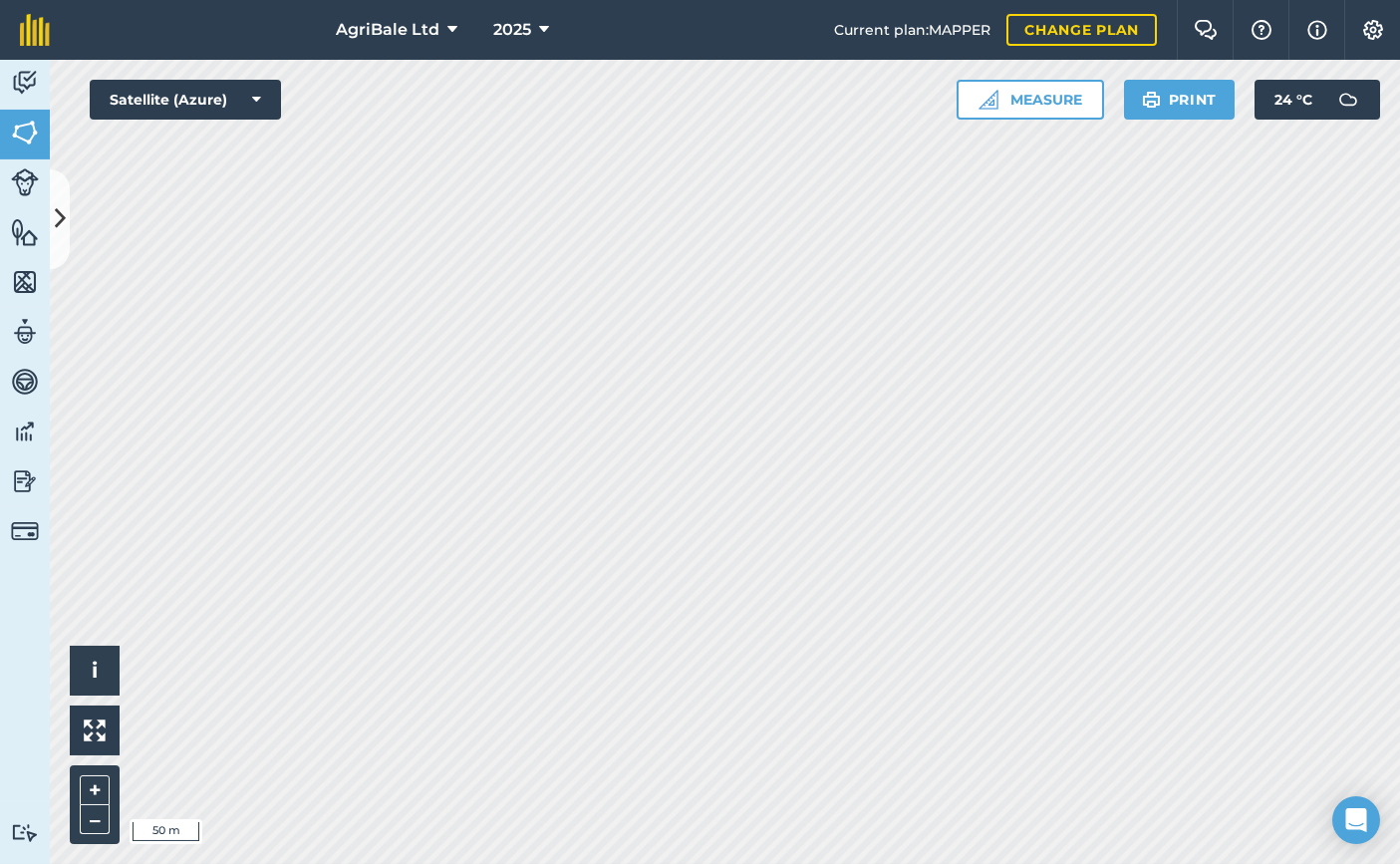 click at bounding box center [60, 218] 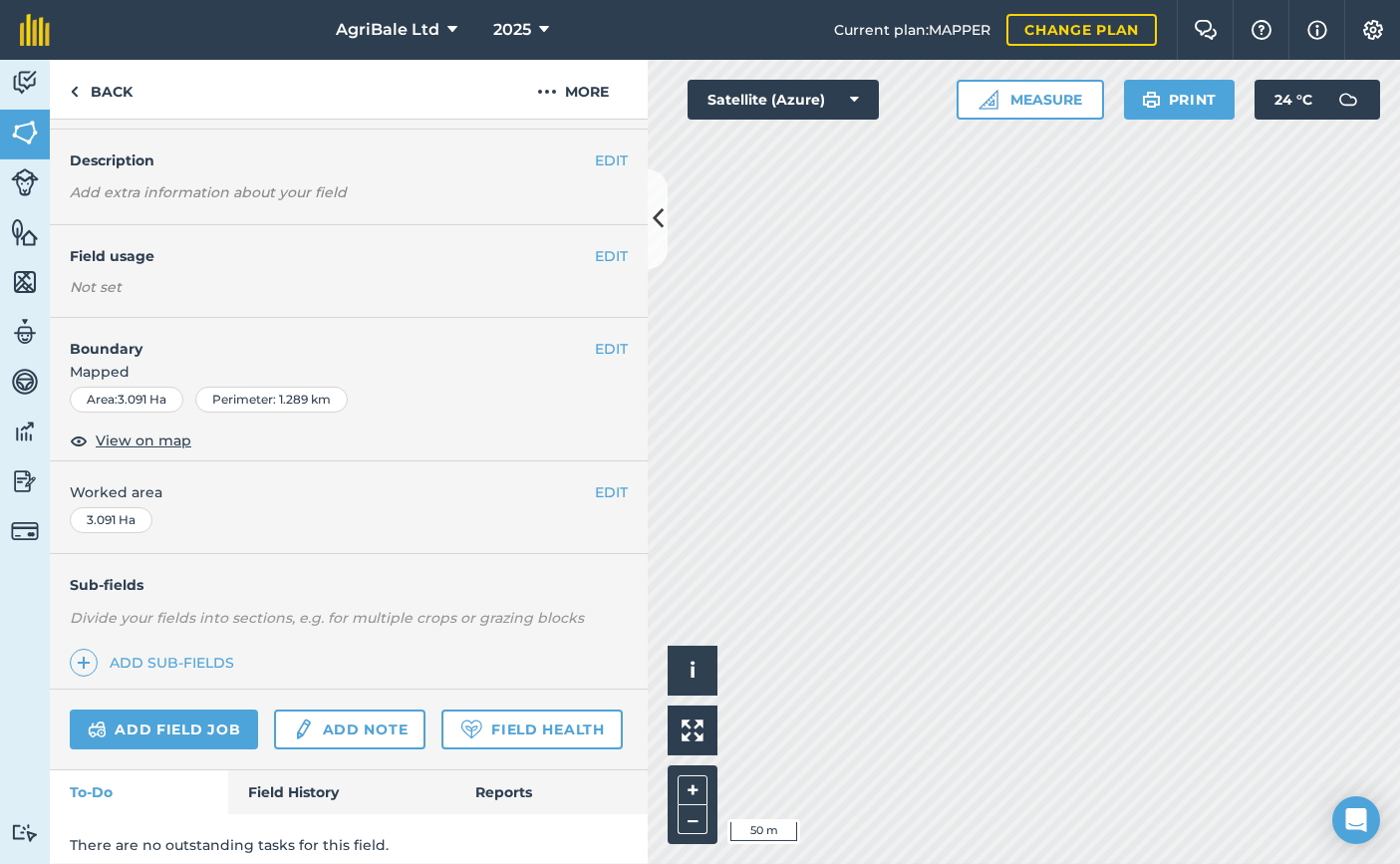 click on "EDIT" at bounding box center [611, 256] 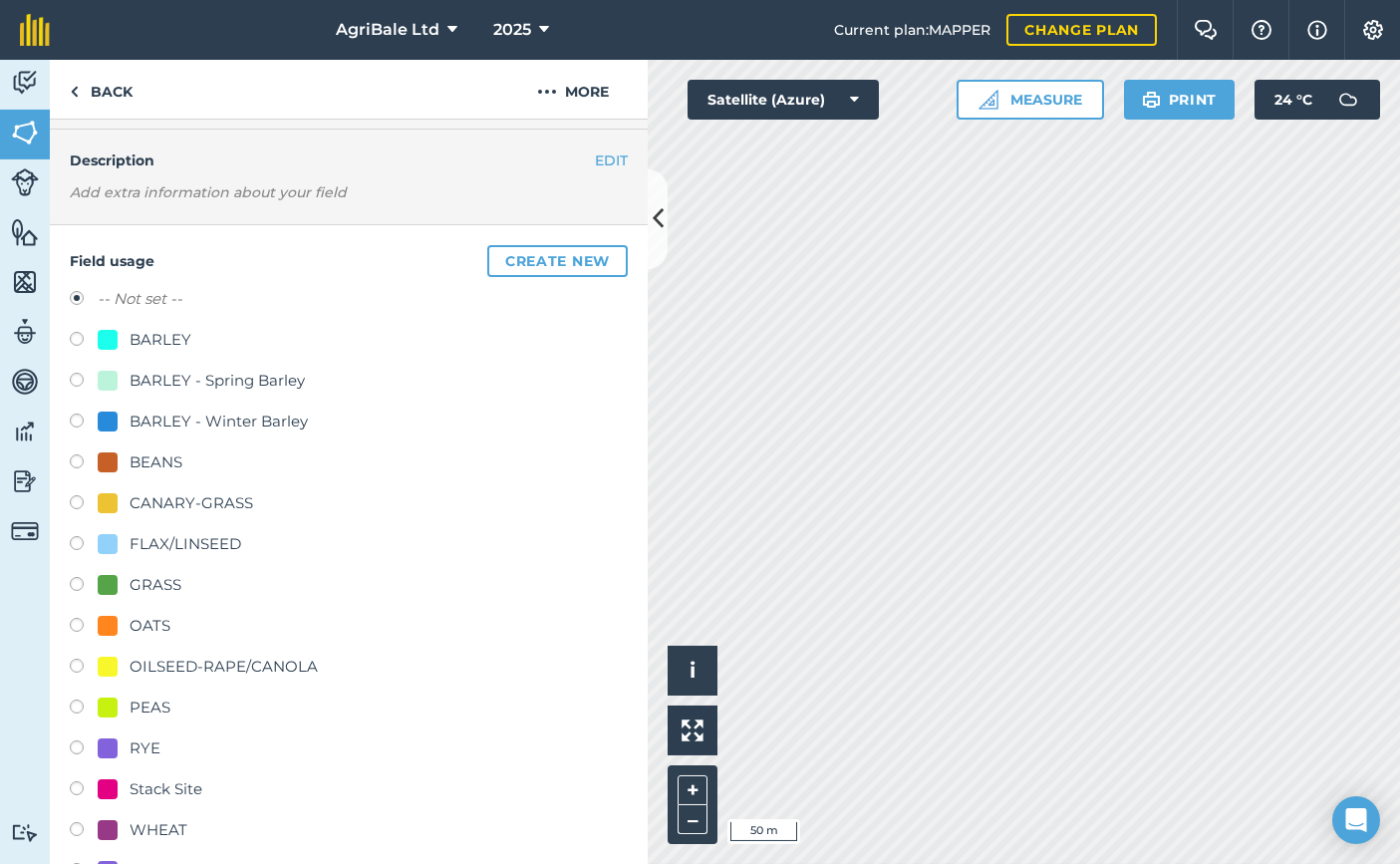 click on "GRASS" at bounding box center [155, 585] 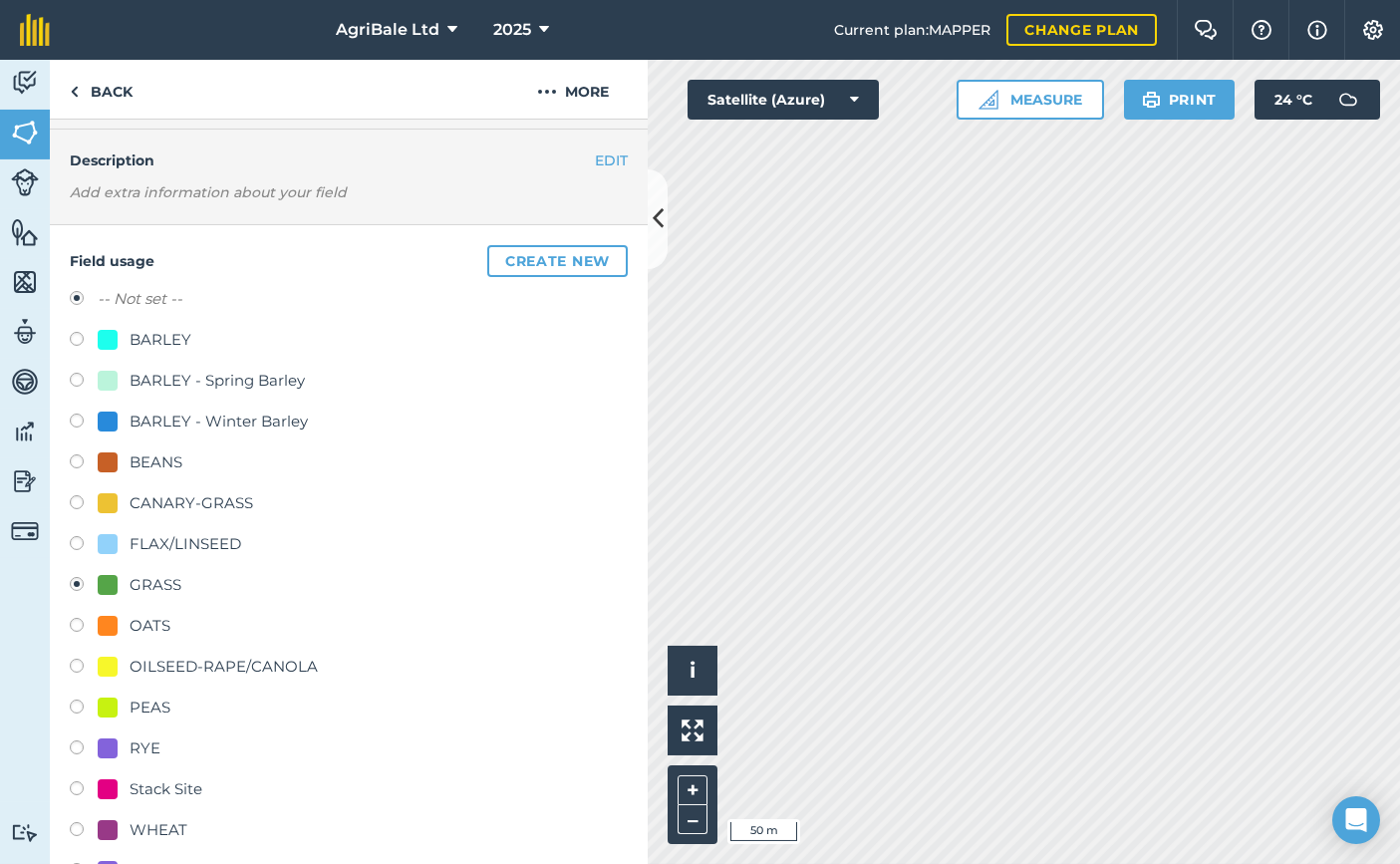 radio on "true" 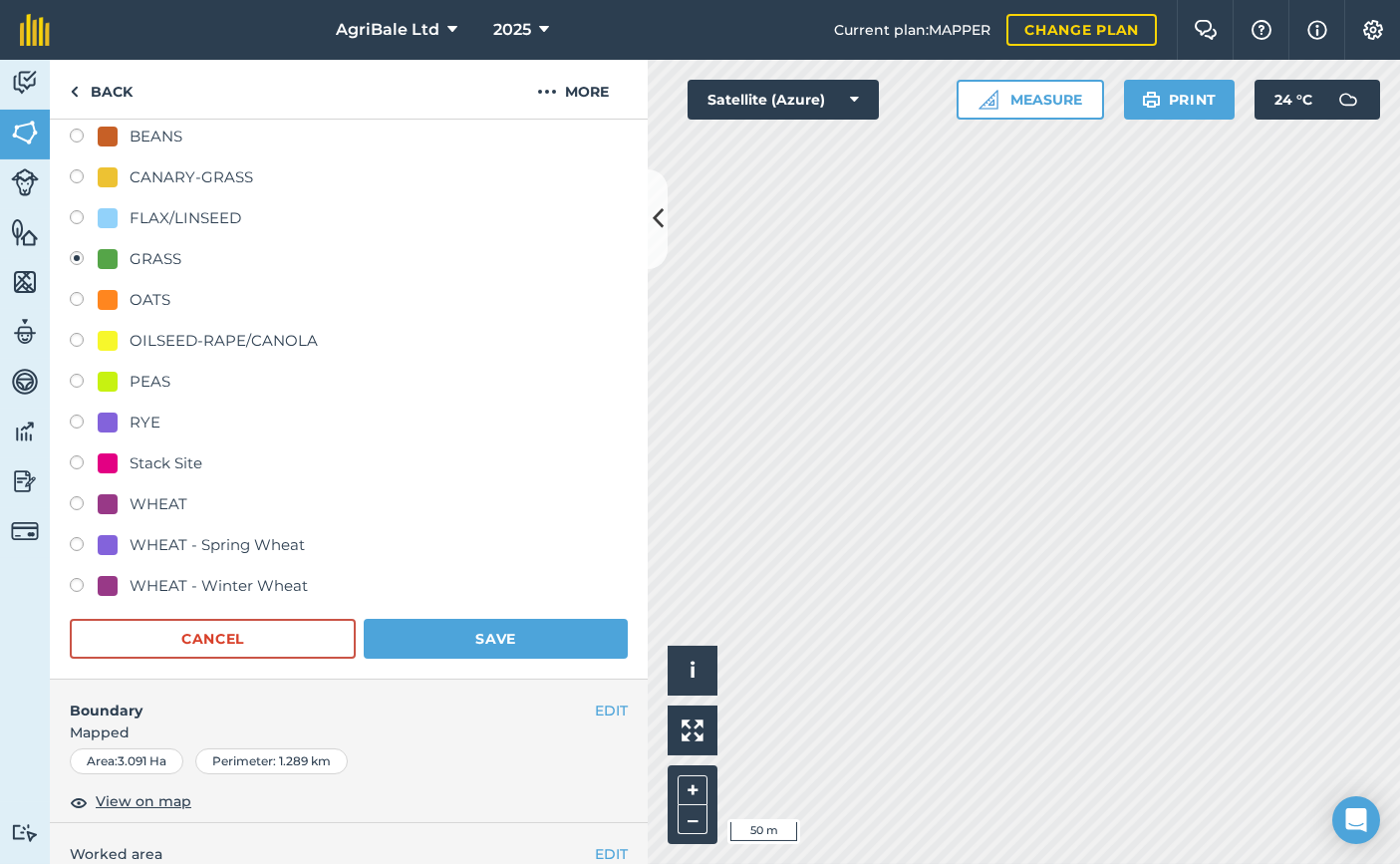 scroll, scrollTop: 405, scrollLeft: 0, axis: vertical 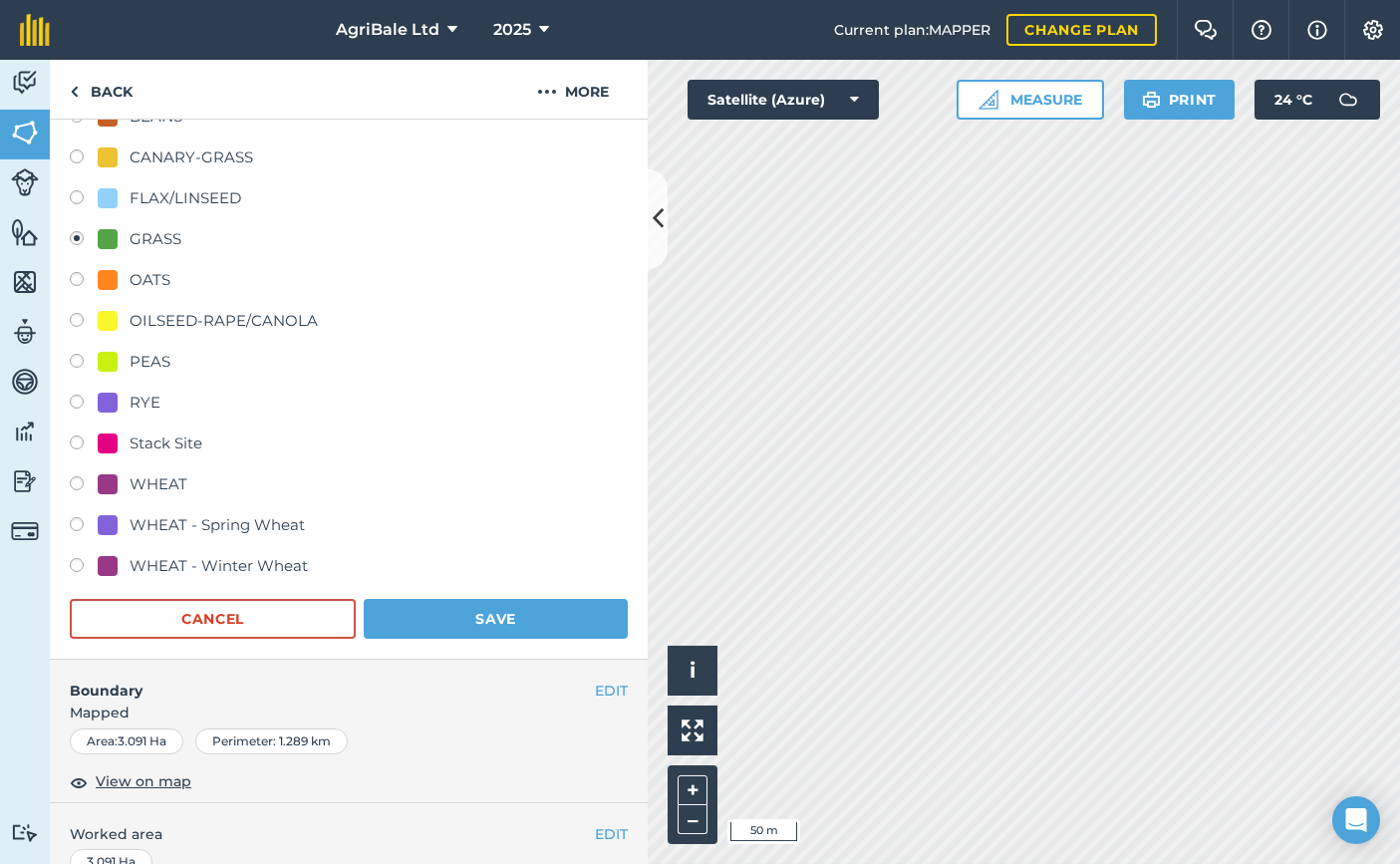 click on "Save" at bounding box center [495, 619] 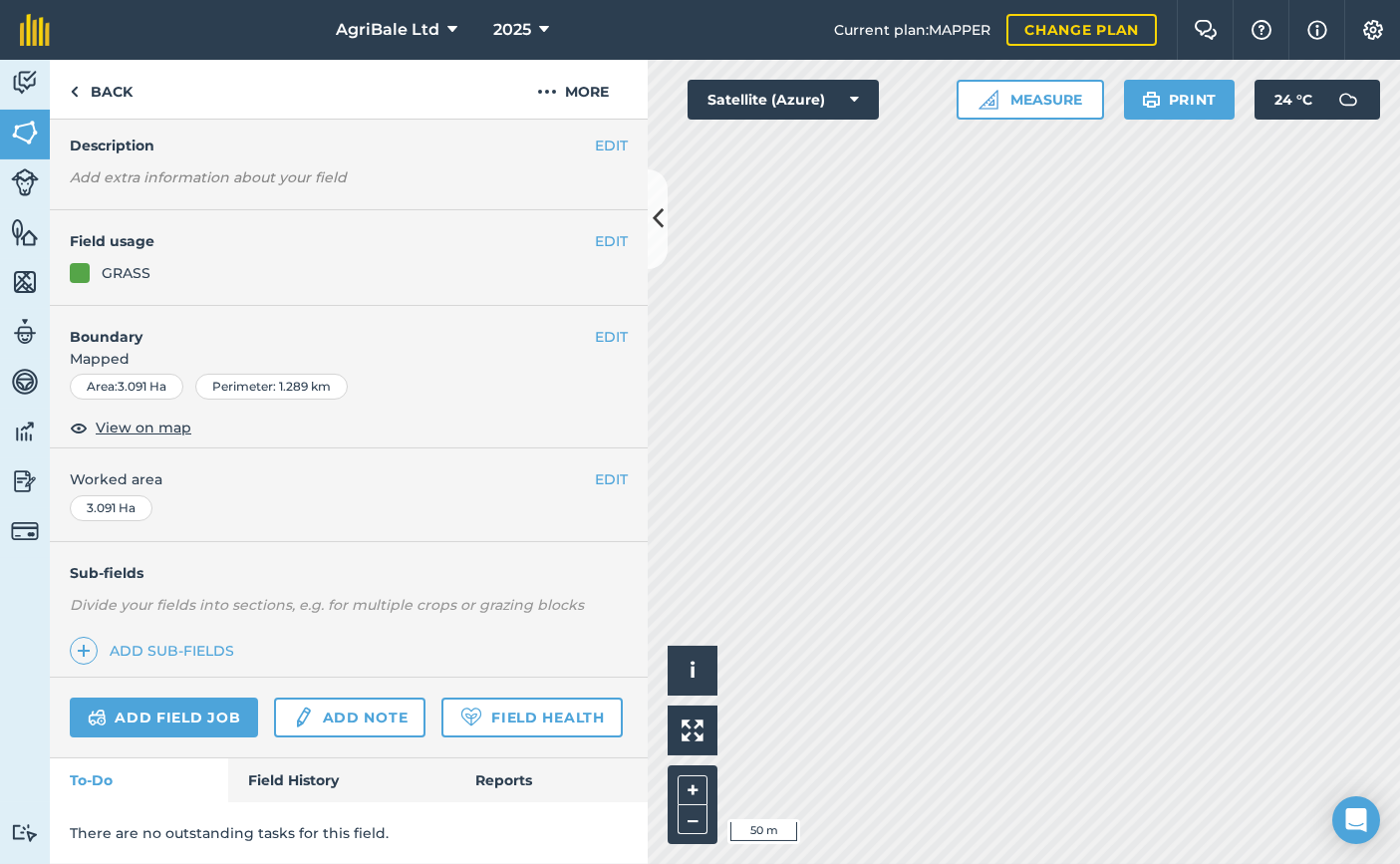 scroll, scrollTop: 63, scrollLeft: 0, axis: vertical 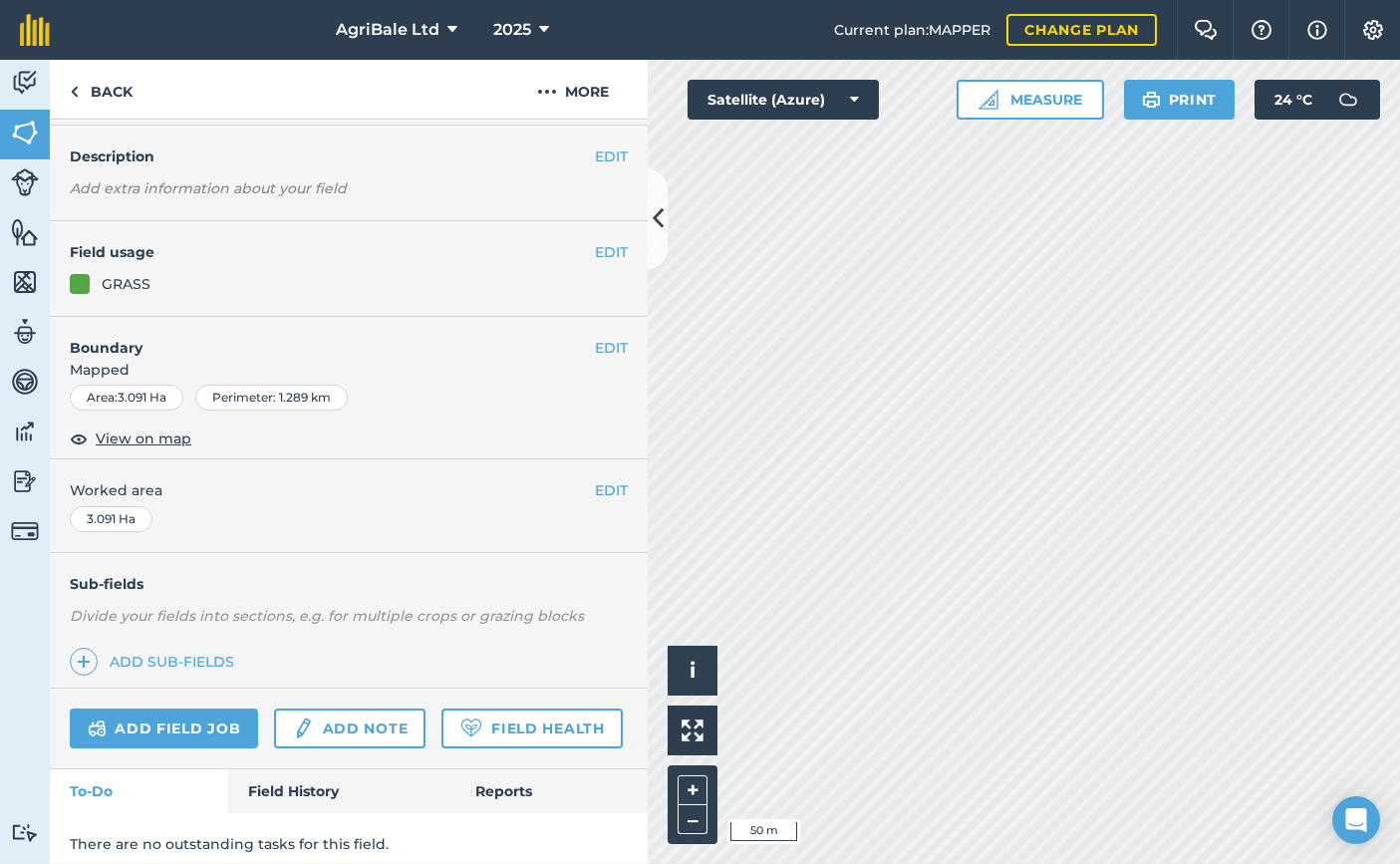 click at bounding box center [658, 218] 